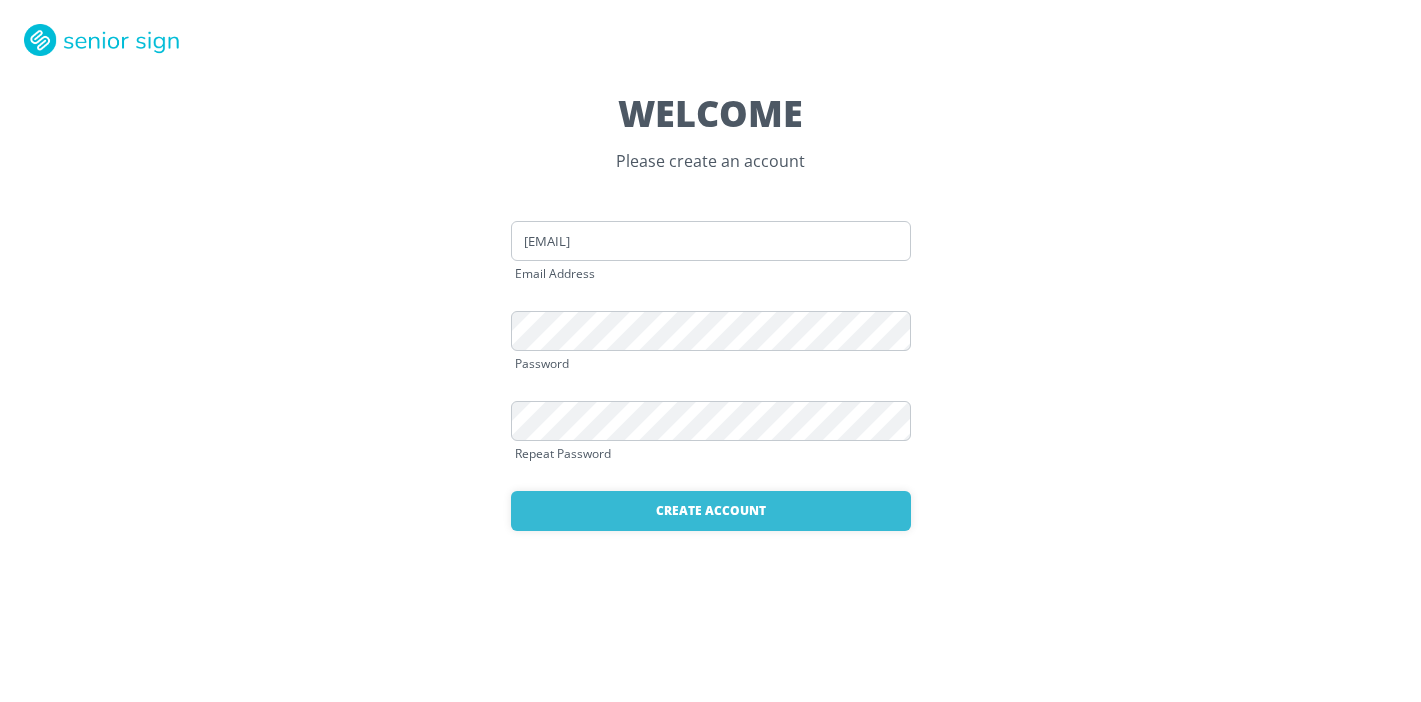 scroll, scrollTop: 0, scrollLeft: 0, axis: both 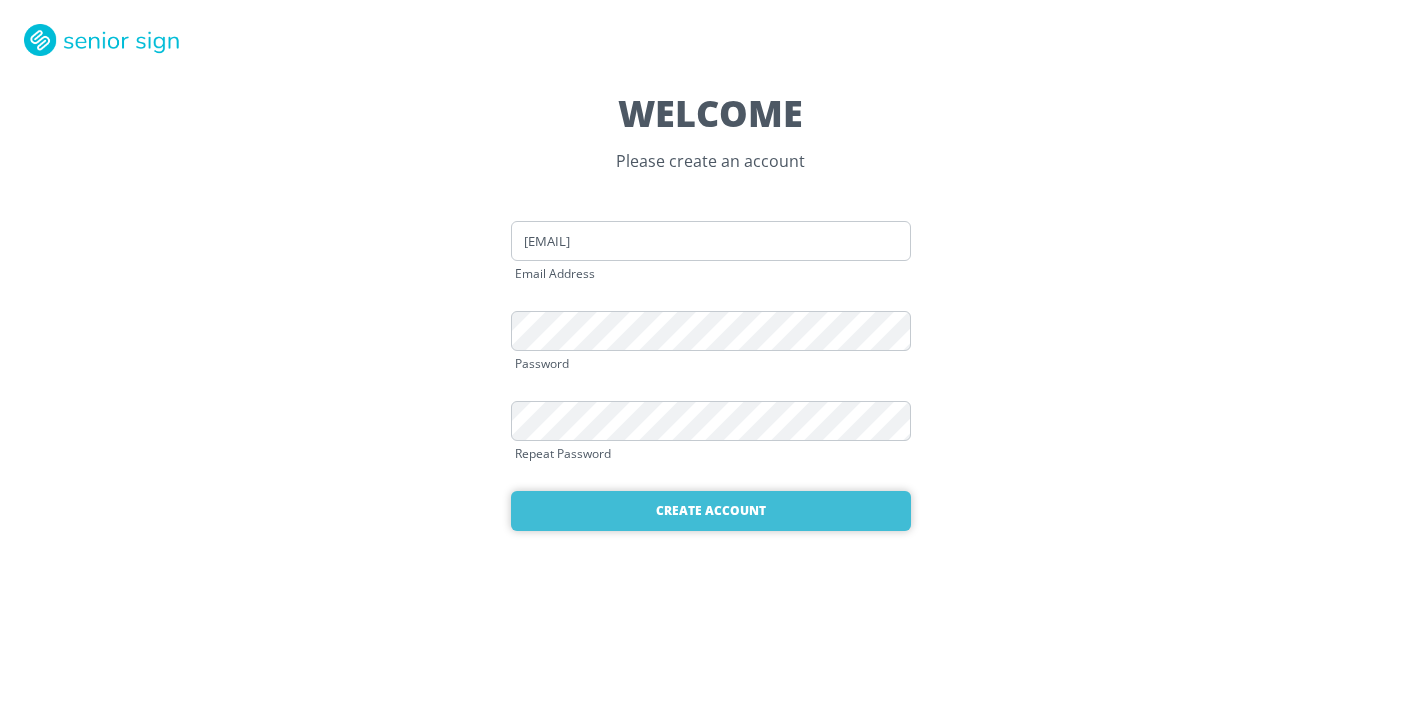 click on "Create Account" at bounding box center (711, 511) 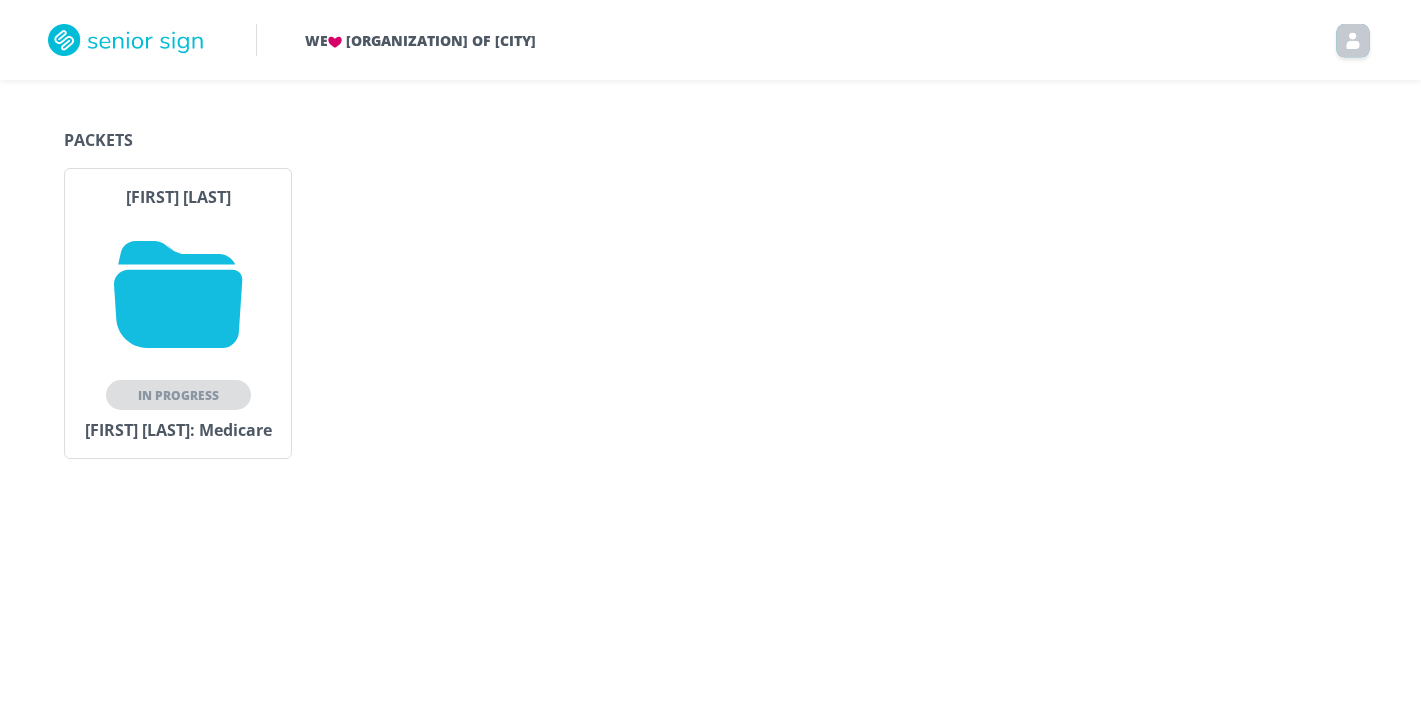 click on "In Progress" at bounding box center [178, 395] 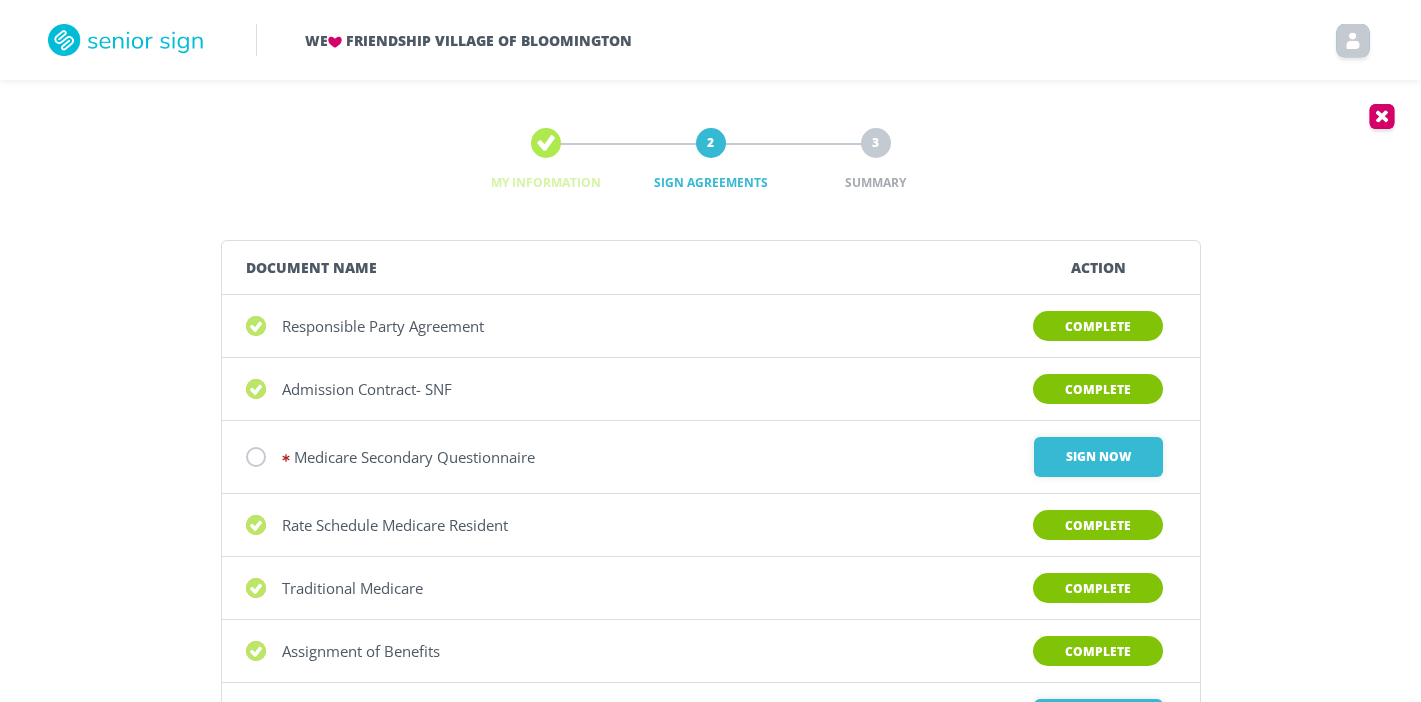 scroll, scrollTop: 0, scrollLeft: 0, axis: both 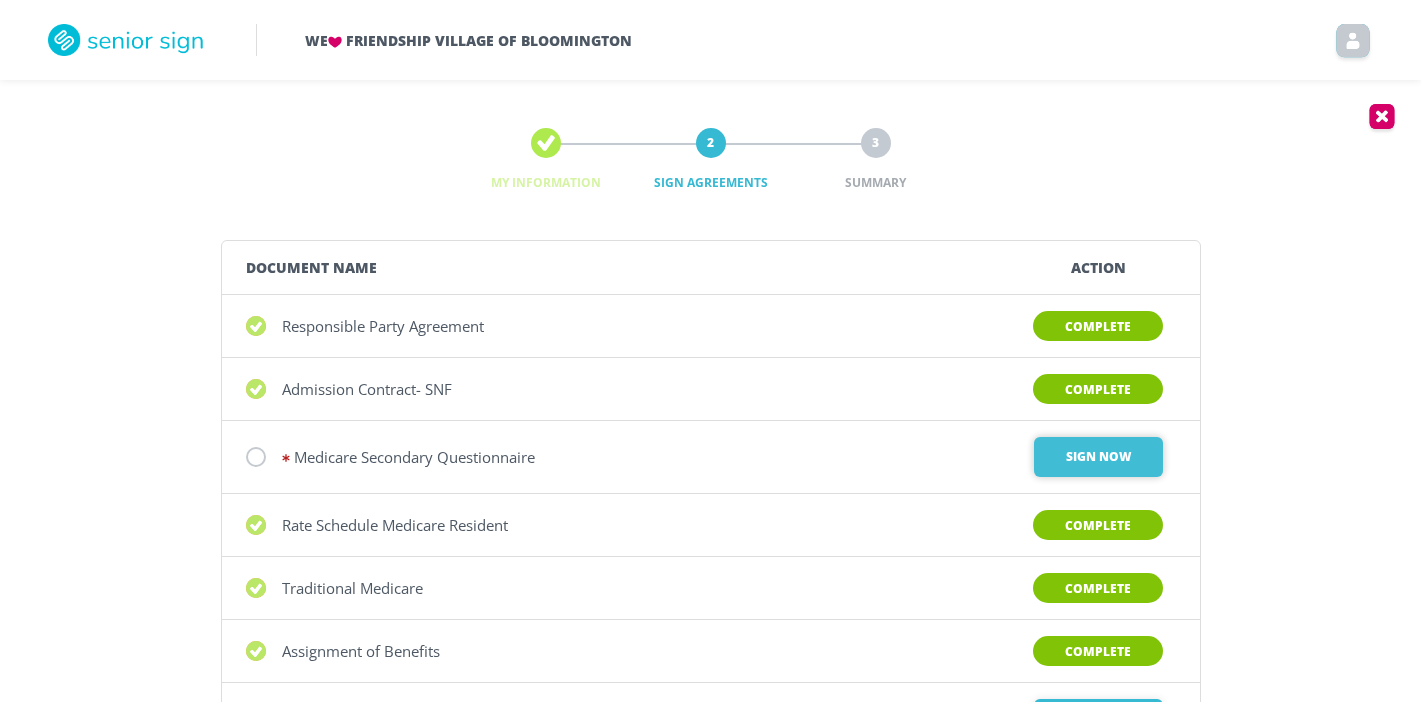 click on "Sign Now" at bounding box center [1098, 457] 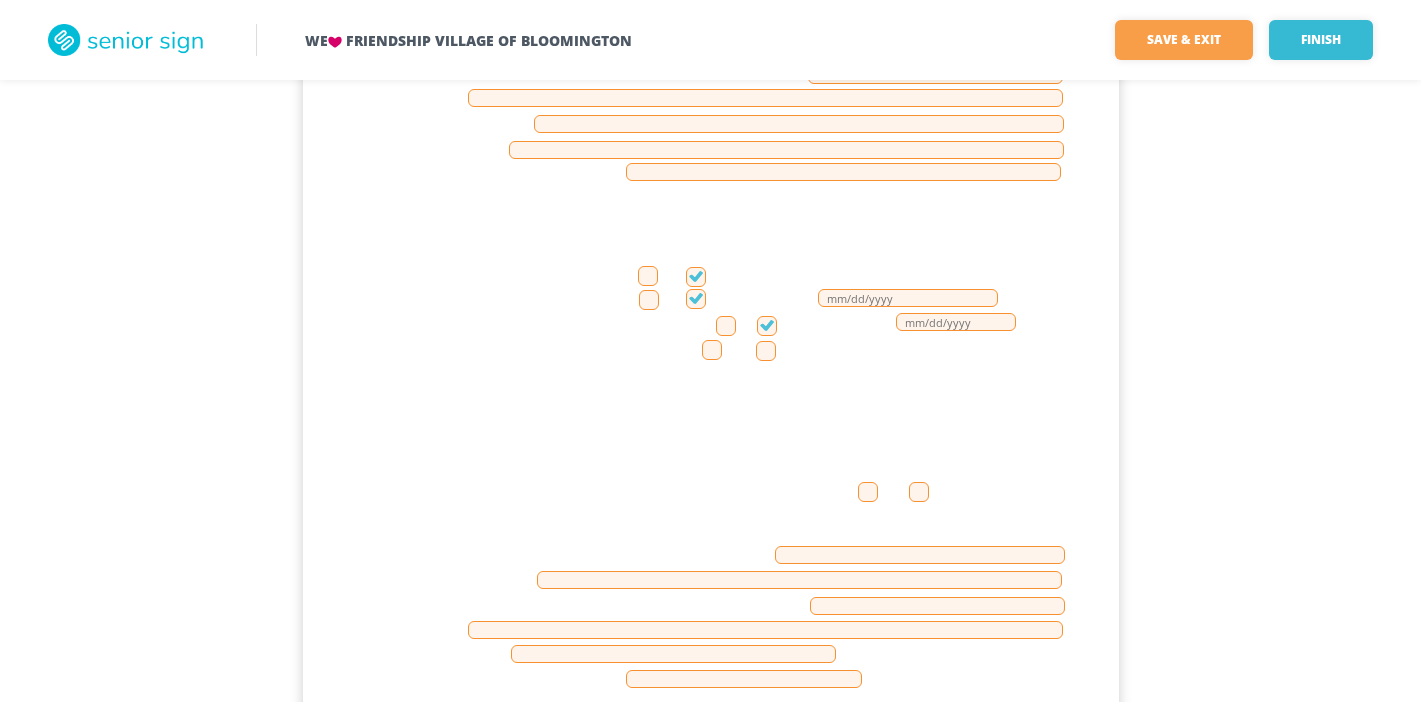 scroll, scrollTop: 1560, scrollLeft: 0, axis: vertical 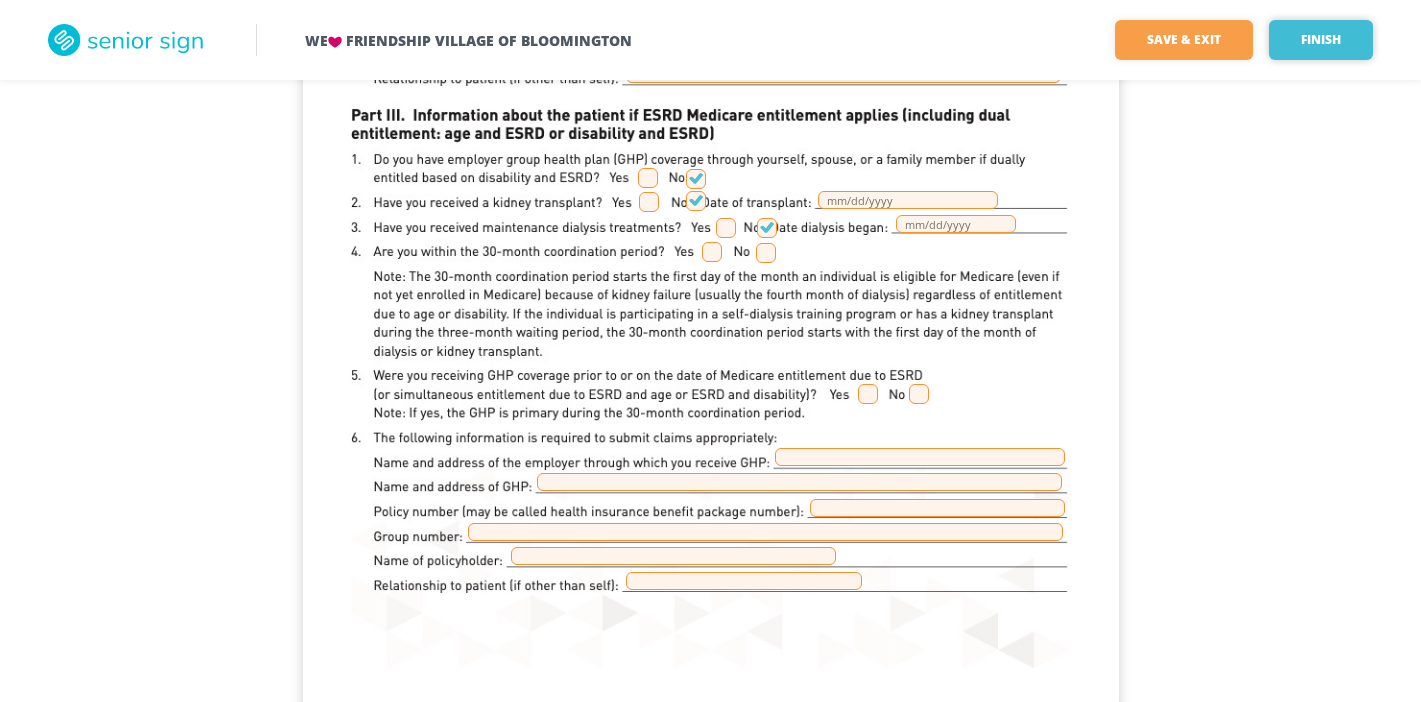 click on "Finish" at bounding box center (1321, 40) 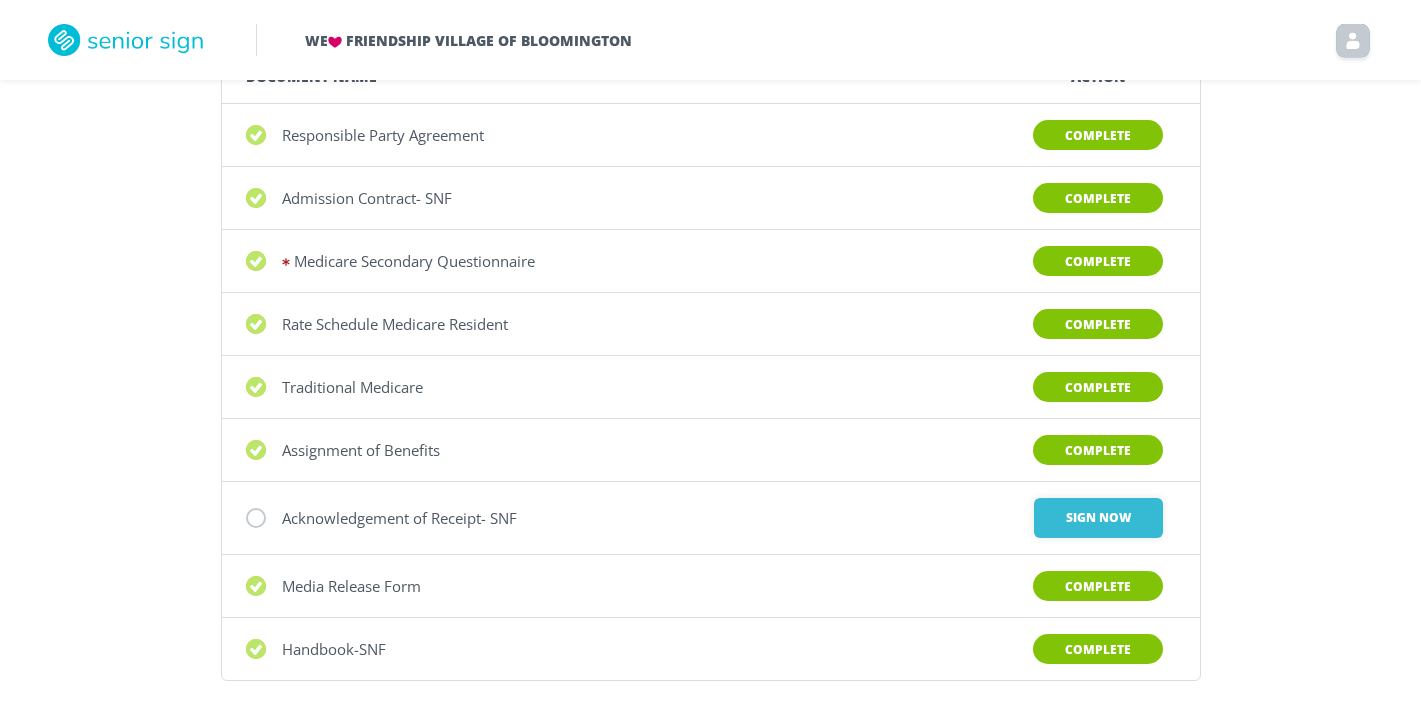 scroll, scrollTop: 191, scrollLeft: 0, axis: vertical 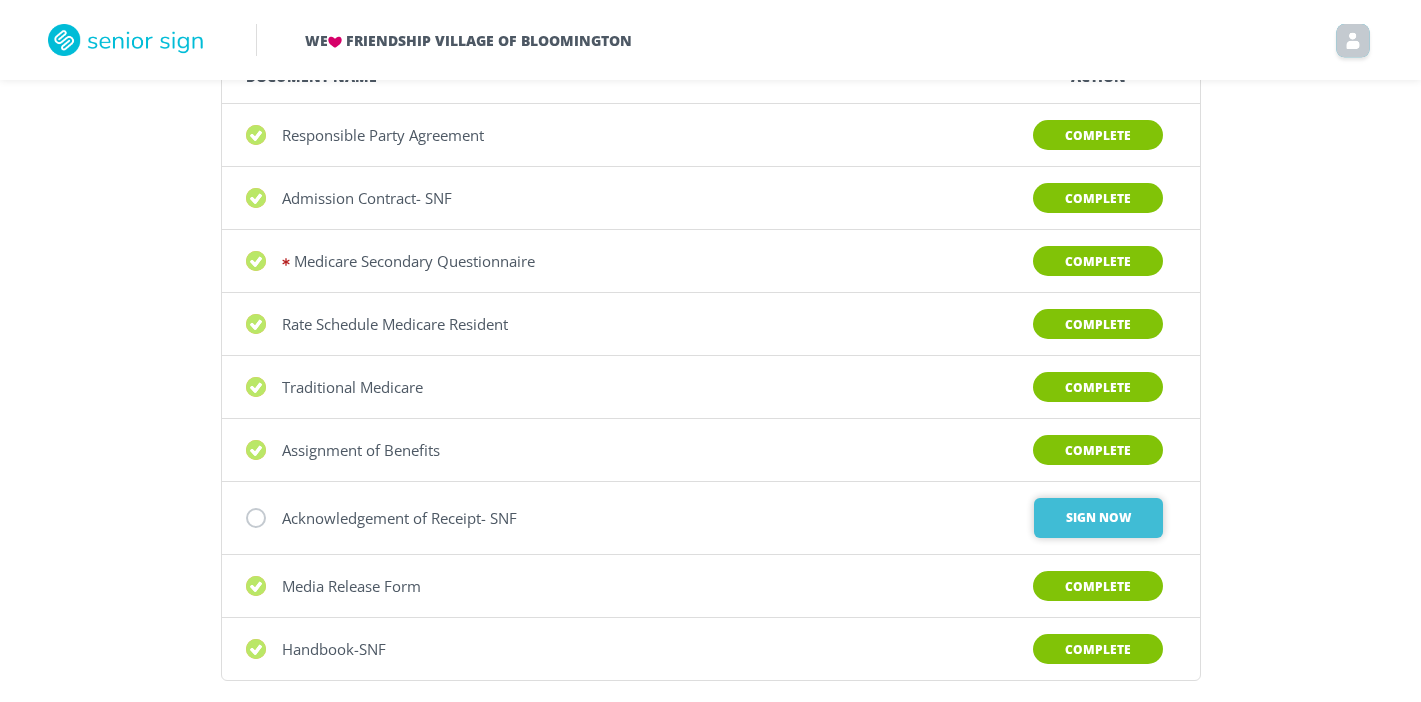 click on "Sign Now" at bounding box center (1098, 518) 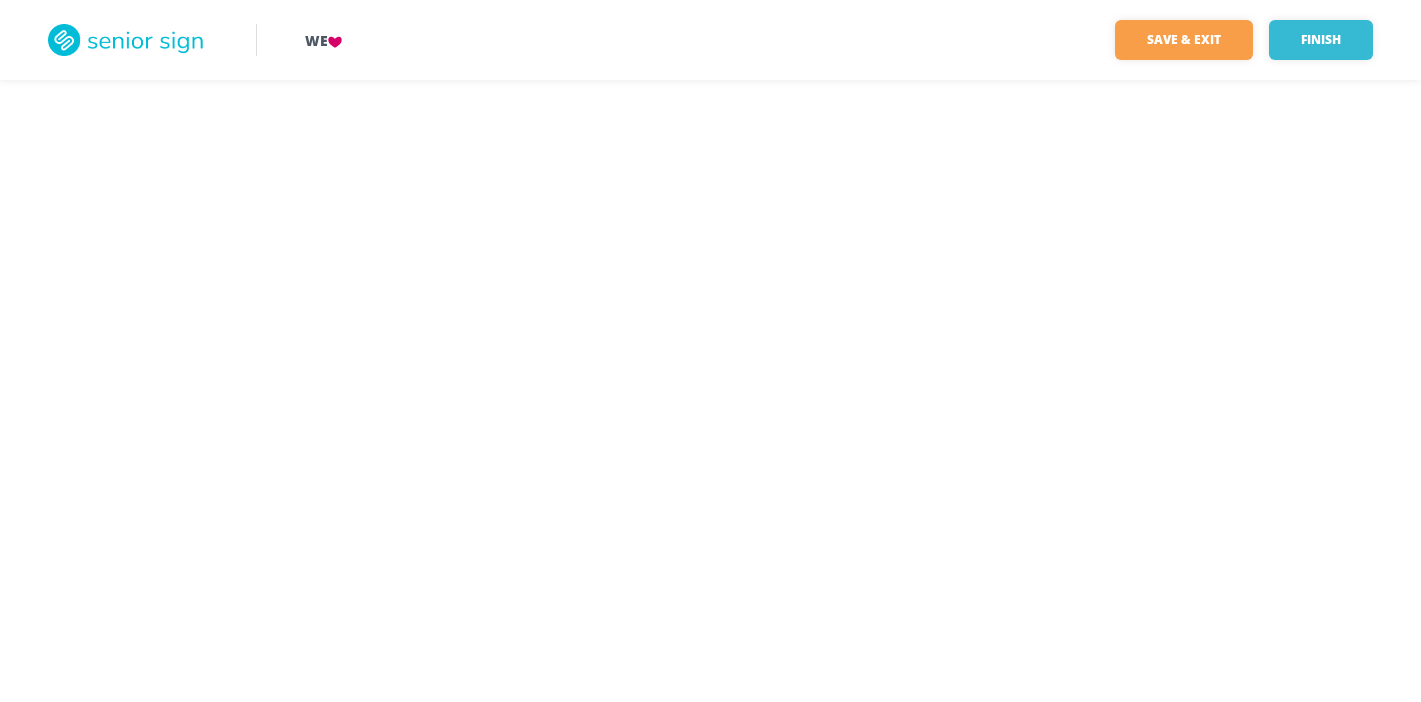 scroll, scrollTop: 0, scrollLeft: 0, axis: both 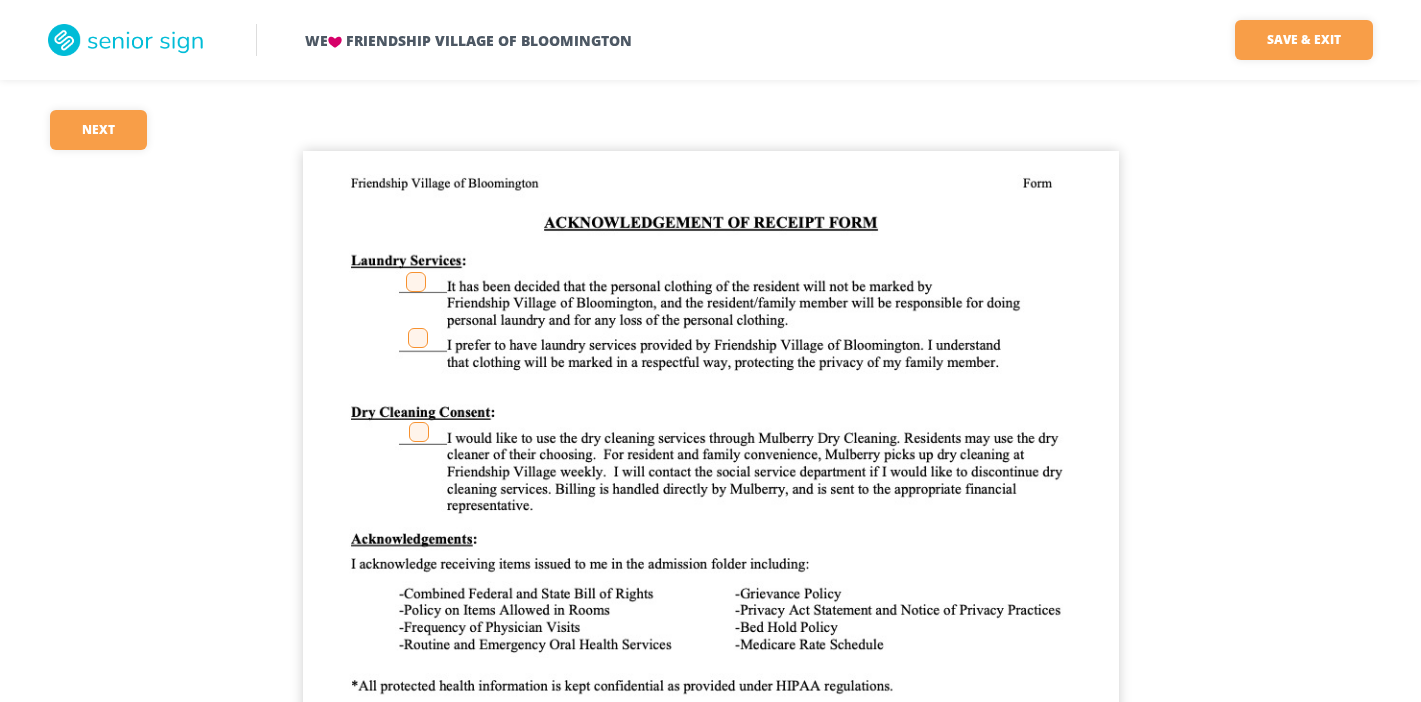 click at bounding box center [418, 338] 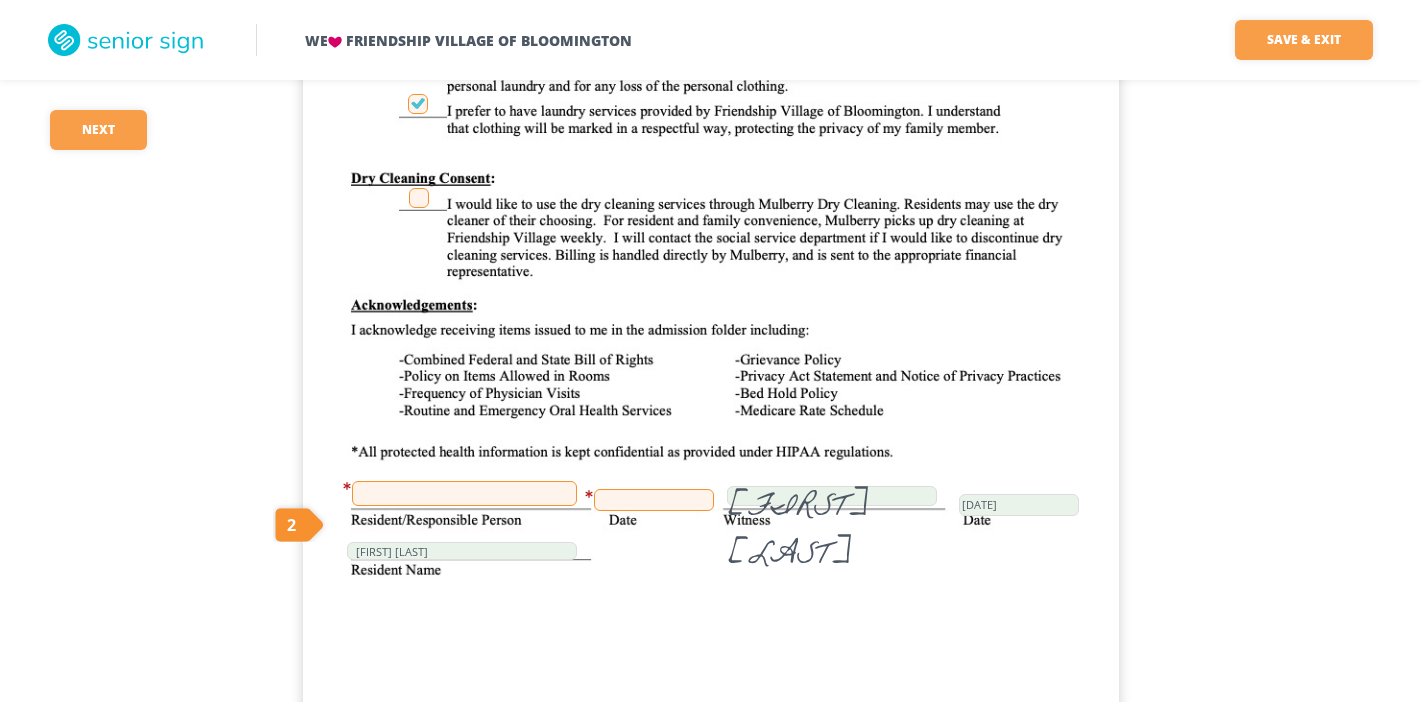 scroll, scrollTop: 258, scrollLeft: 0, axis: vertical 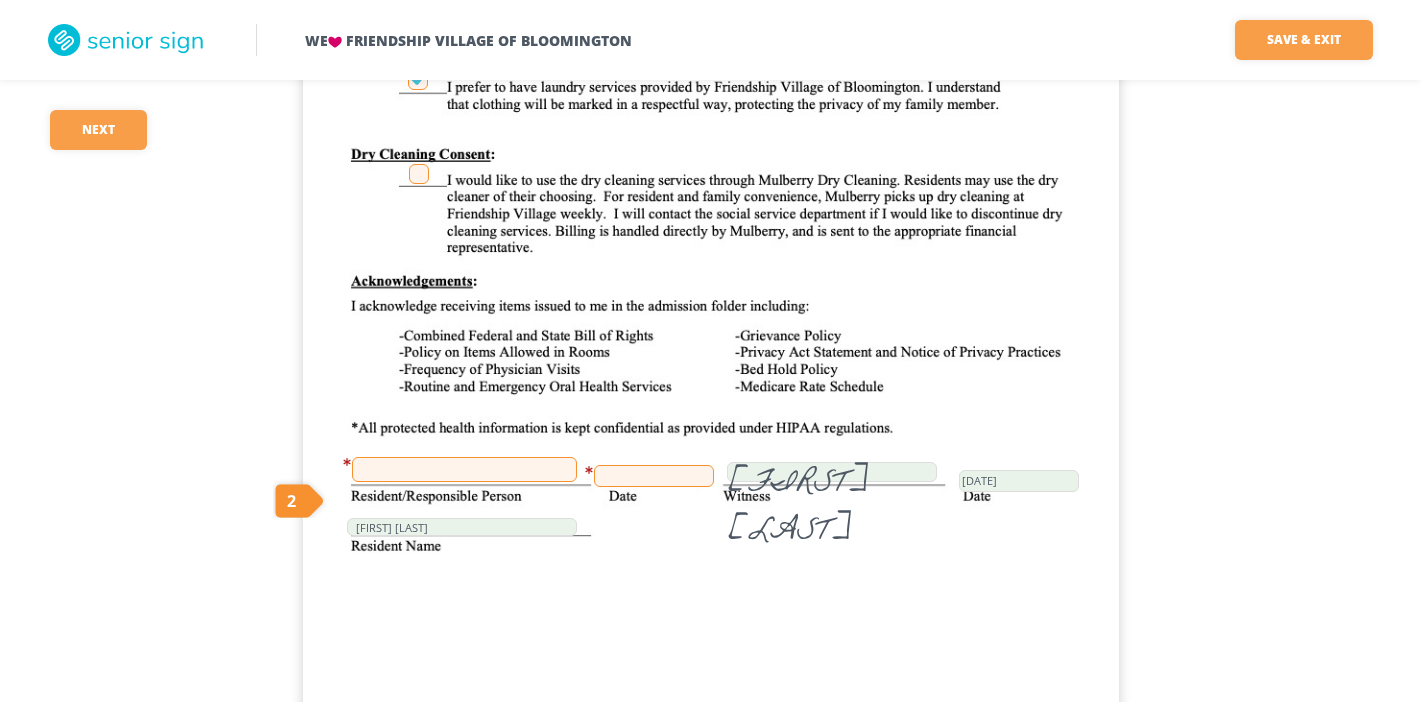 click at bounding box center [464, 469] 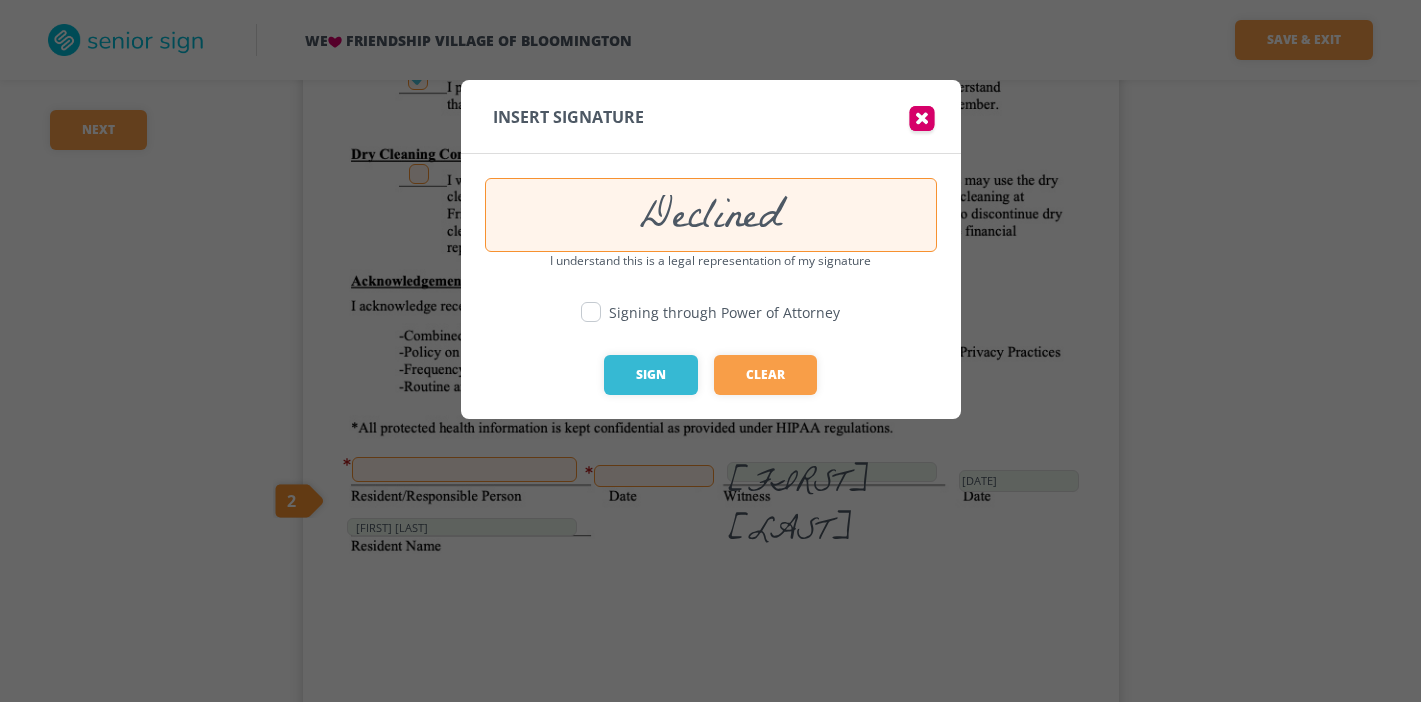 drag, startPoint x: 808, startPoint y: 224, endPoint x: 558, endPoint y: 223, distance: 250.002 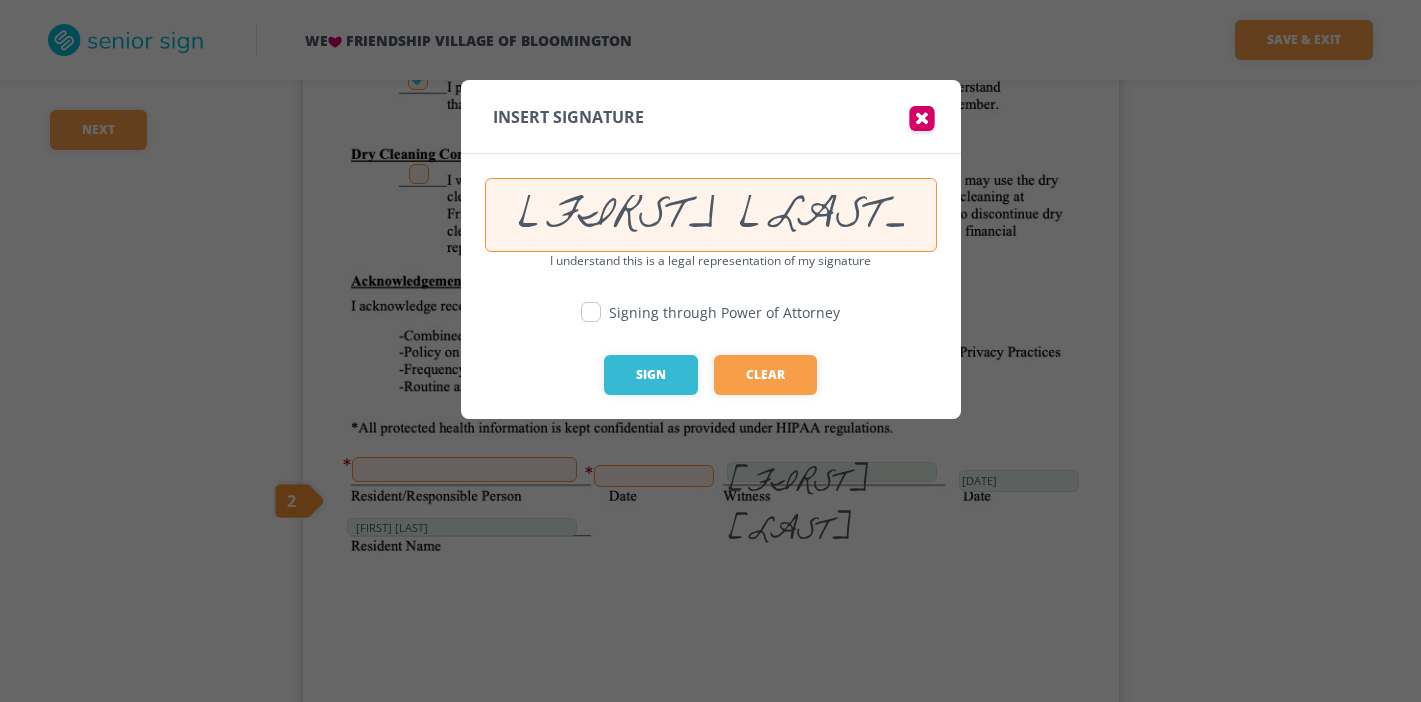 type on "[FIRST] [LAST] POA" 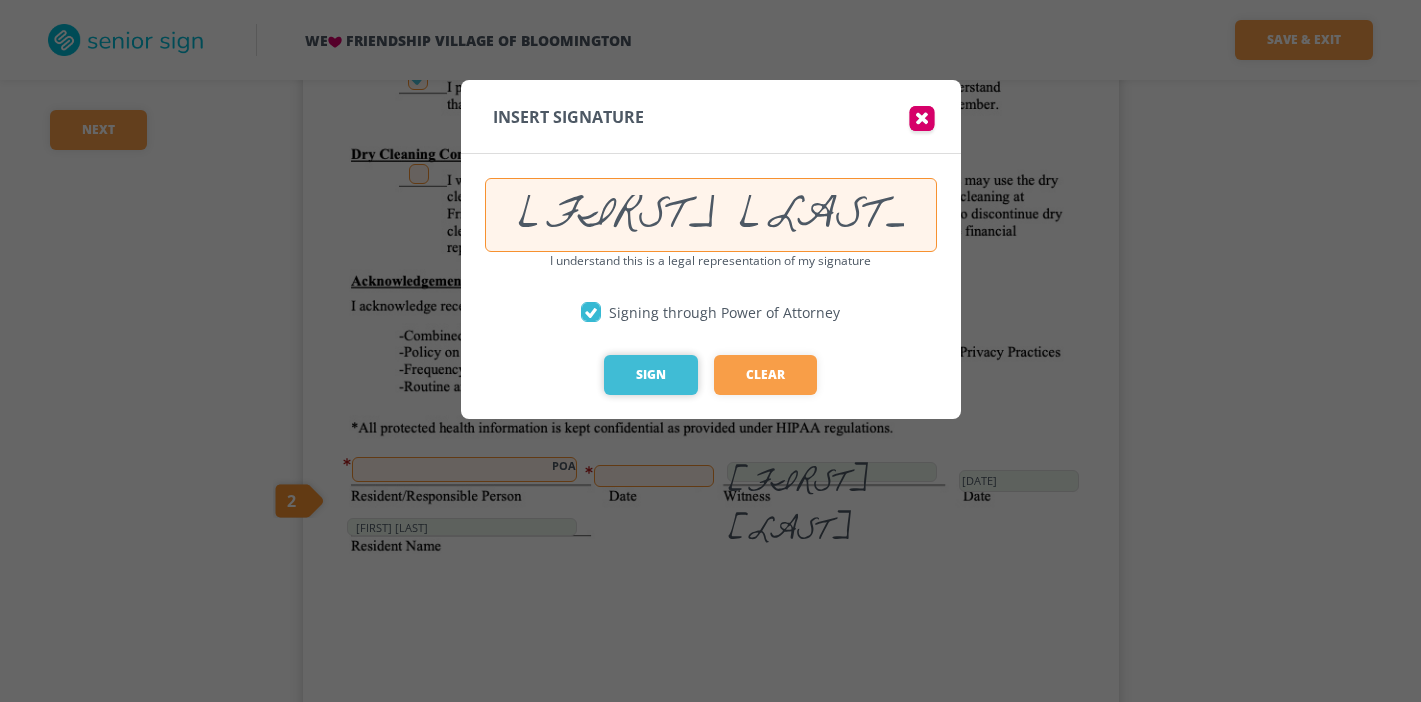 click on "Sign" at bounding box center (651, 375) 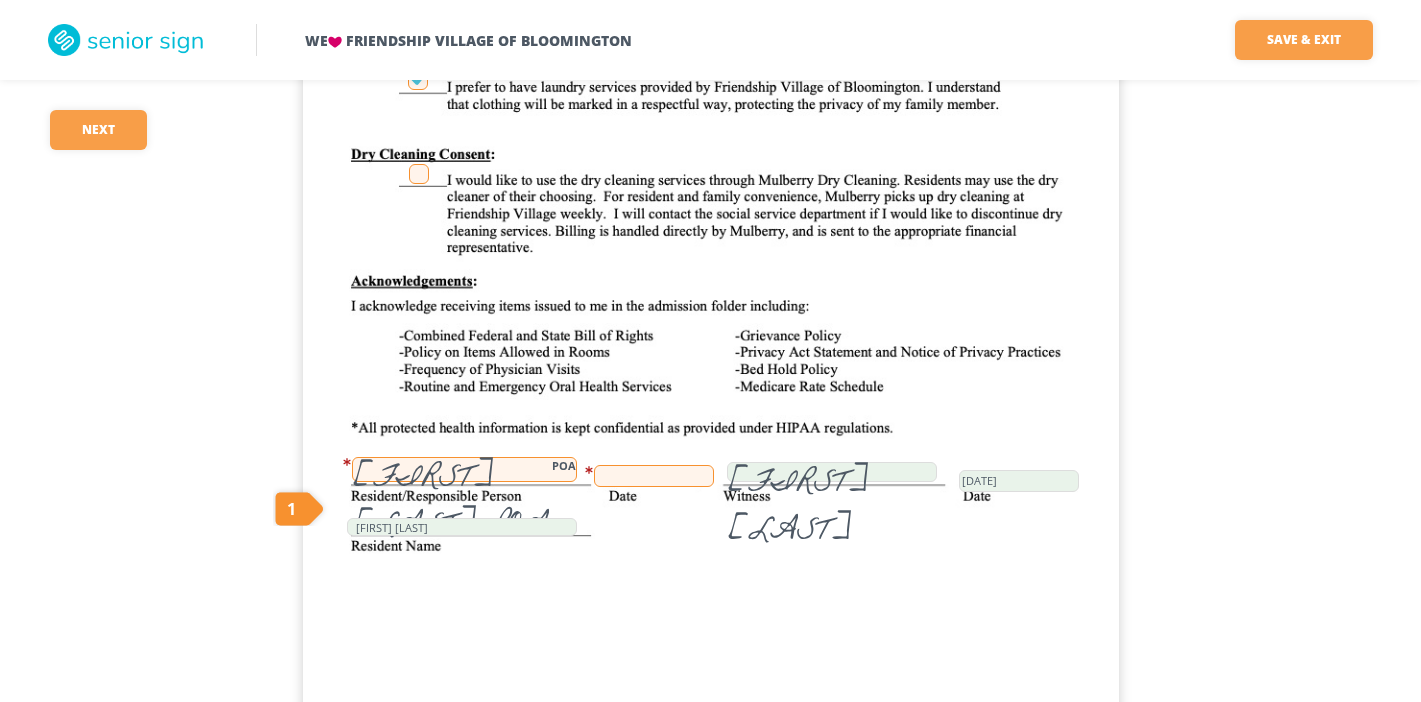 click at bounding box center [654, 476] 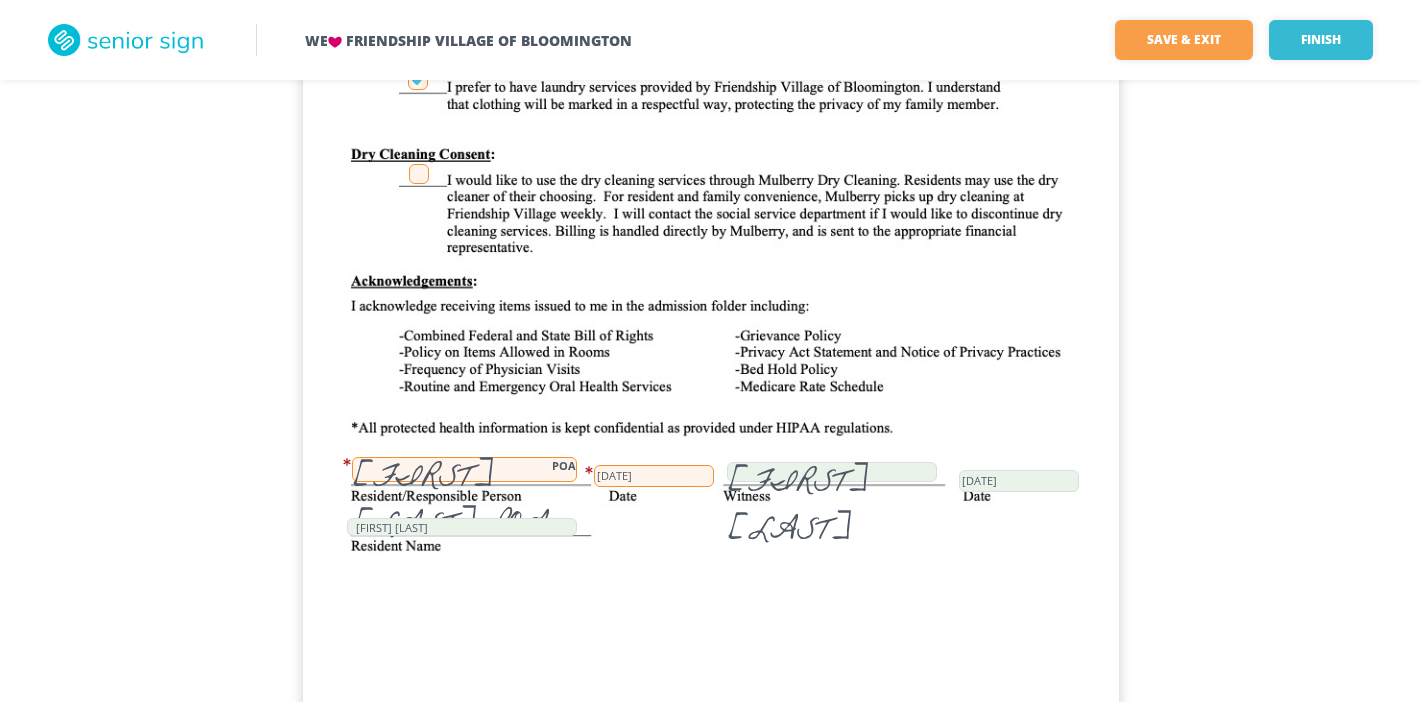 click on "[FIRST] [LAST] POA POA [FIRST] [LAST] [DATE] [DATE] [FIRST] [LAST]" at bounding box center (711, 421) 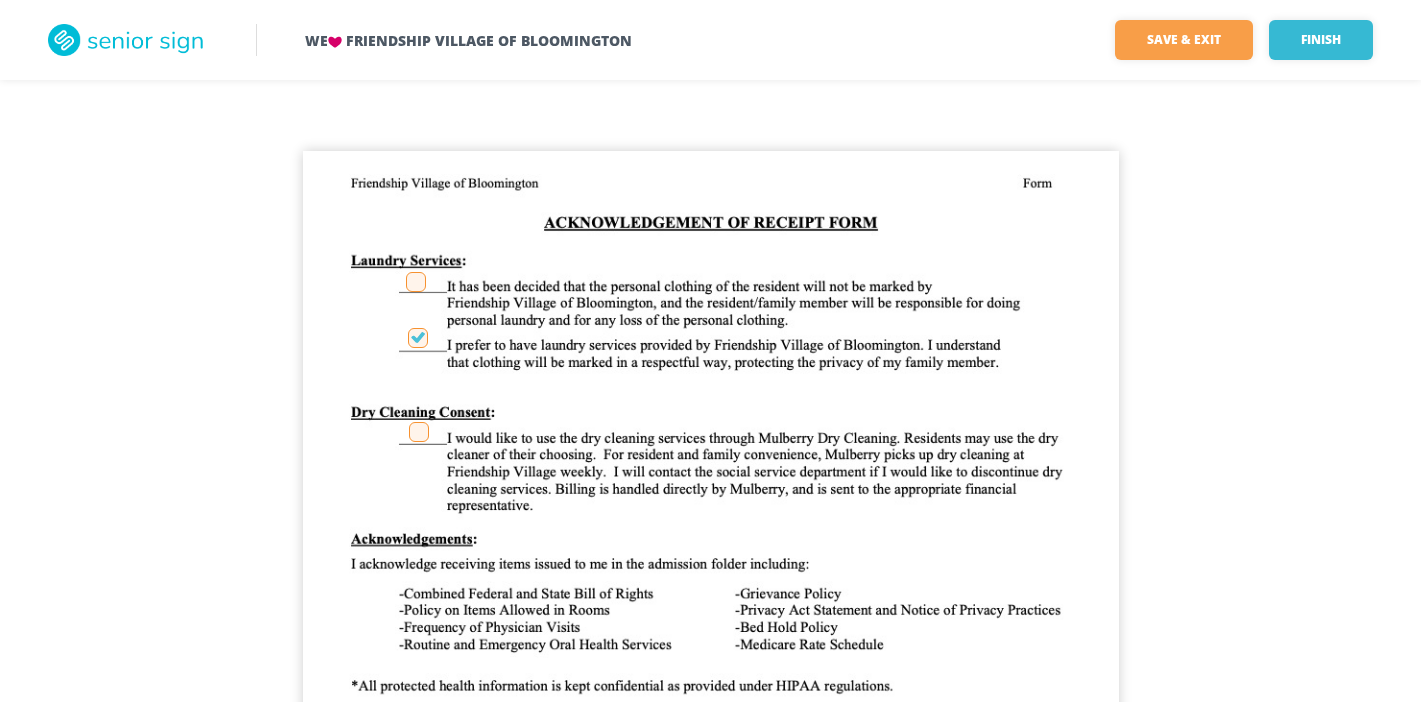 scroll, scrollTop: 0, scrollLeft: 0, axis: both 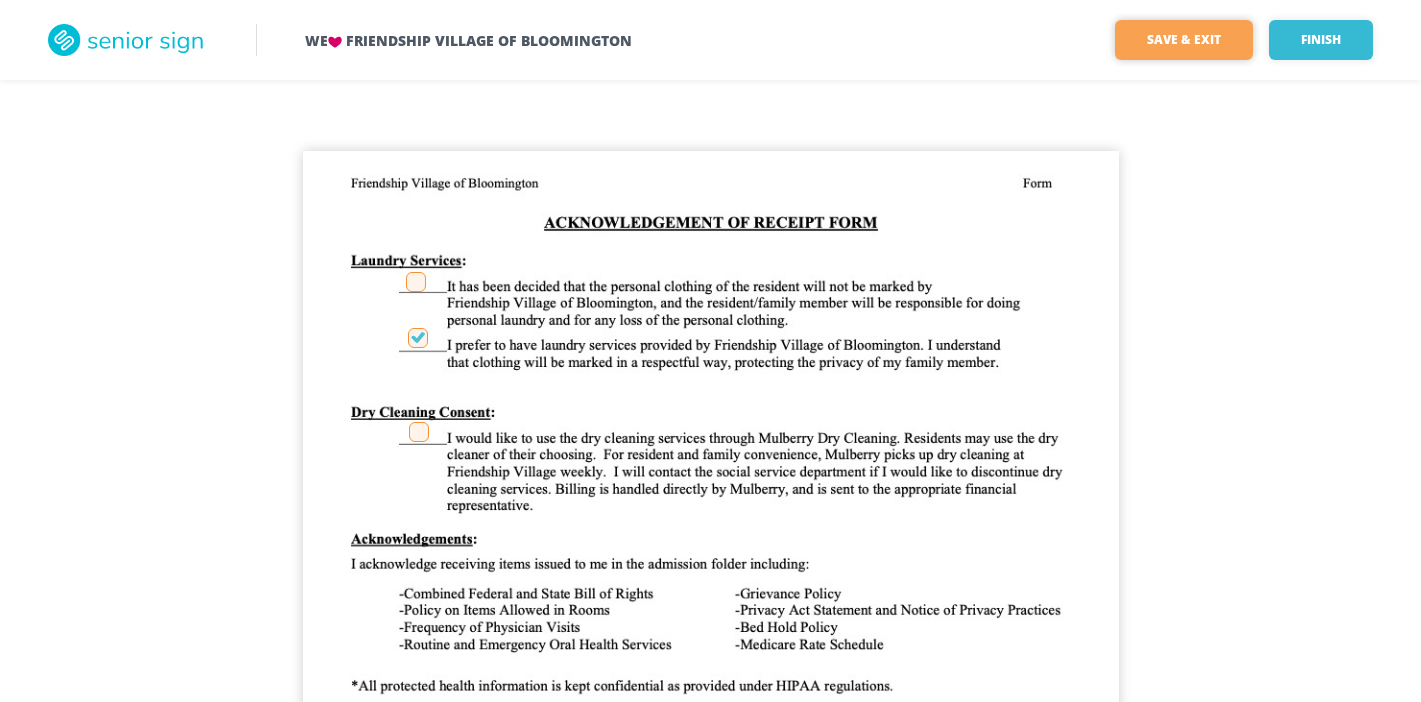 click on "Save & Exit" at bounding box center (1184, 40) 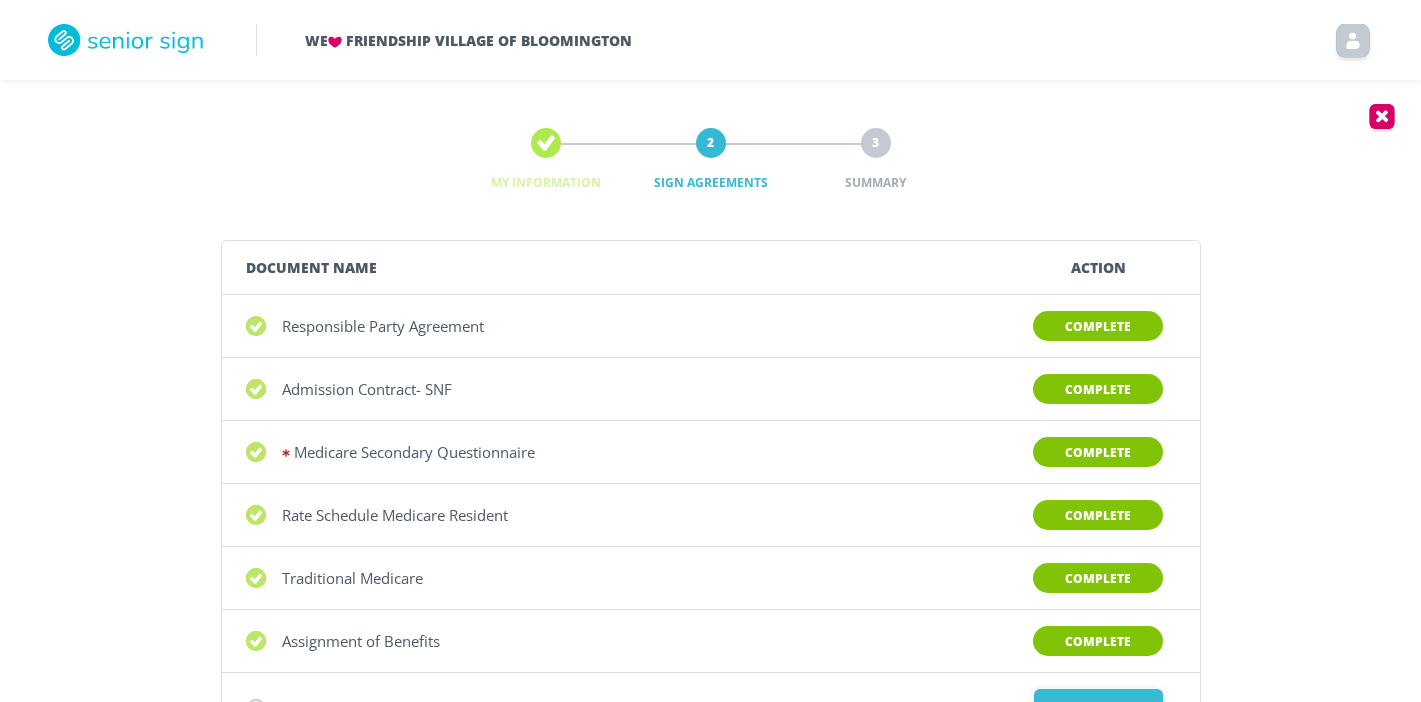click on "Complete" at bounding box center (1098, 326) 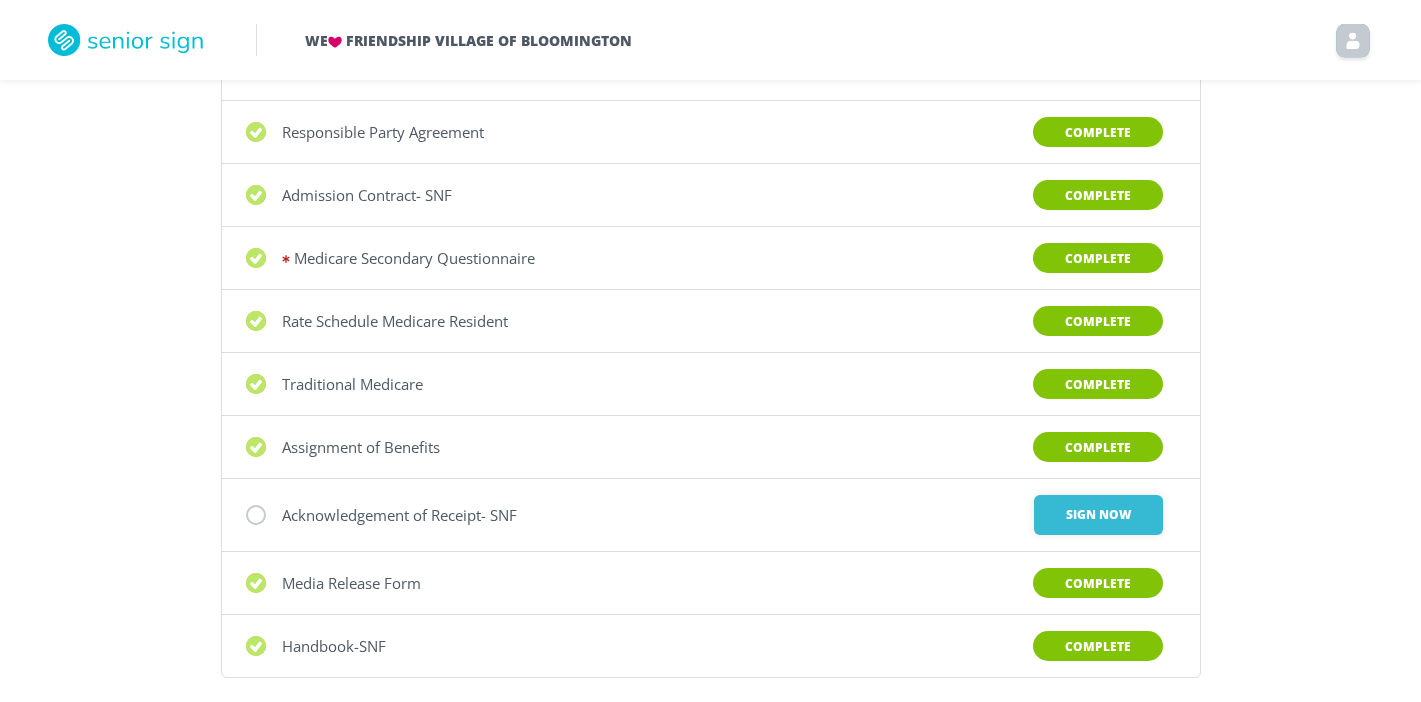 scroll, scrollTop: 237, scrollLeft: 0, axis: vertical 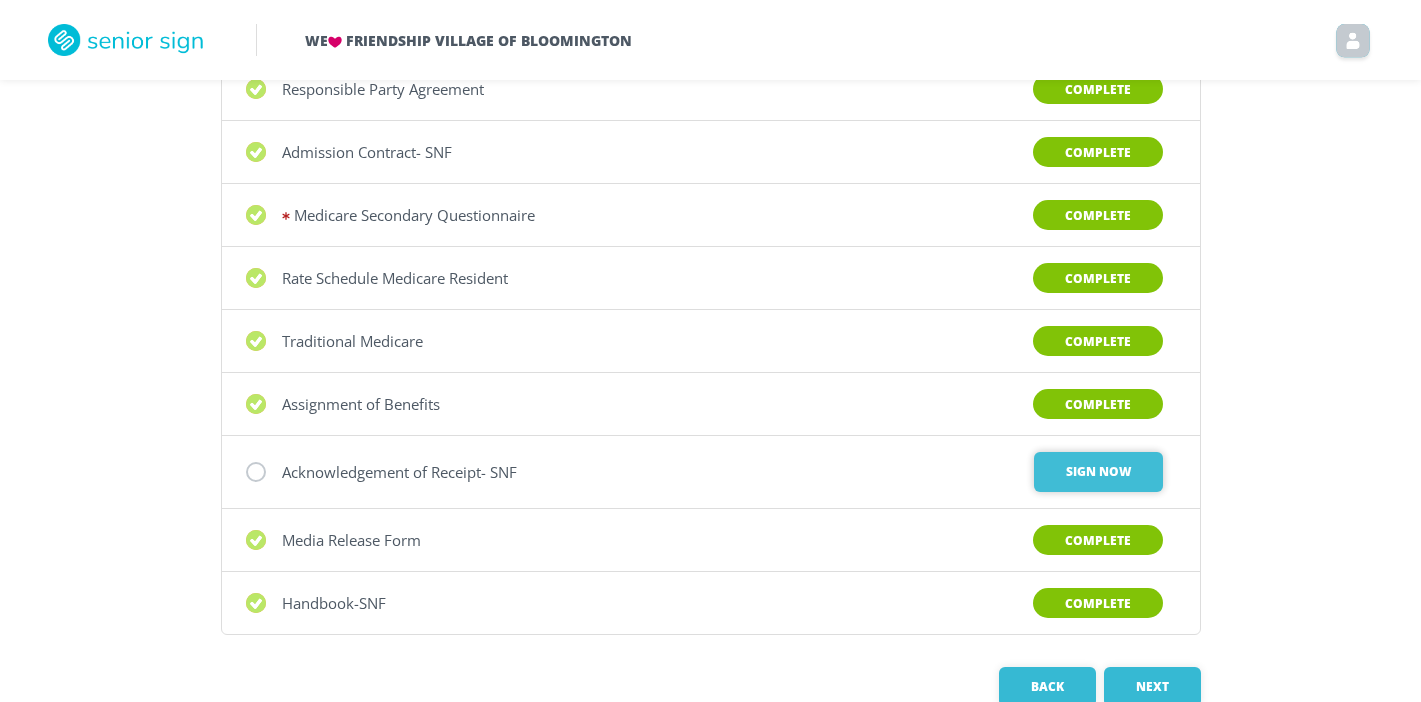 click on "Sign Now" at bounding box center (1098, 472) 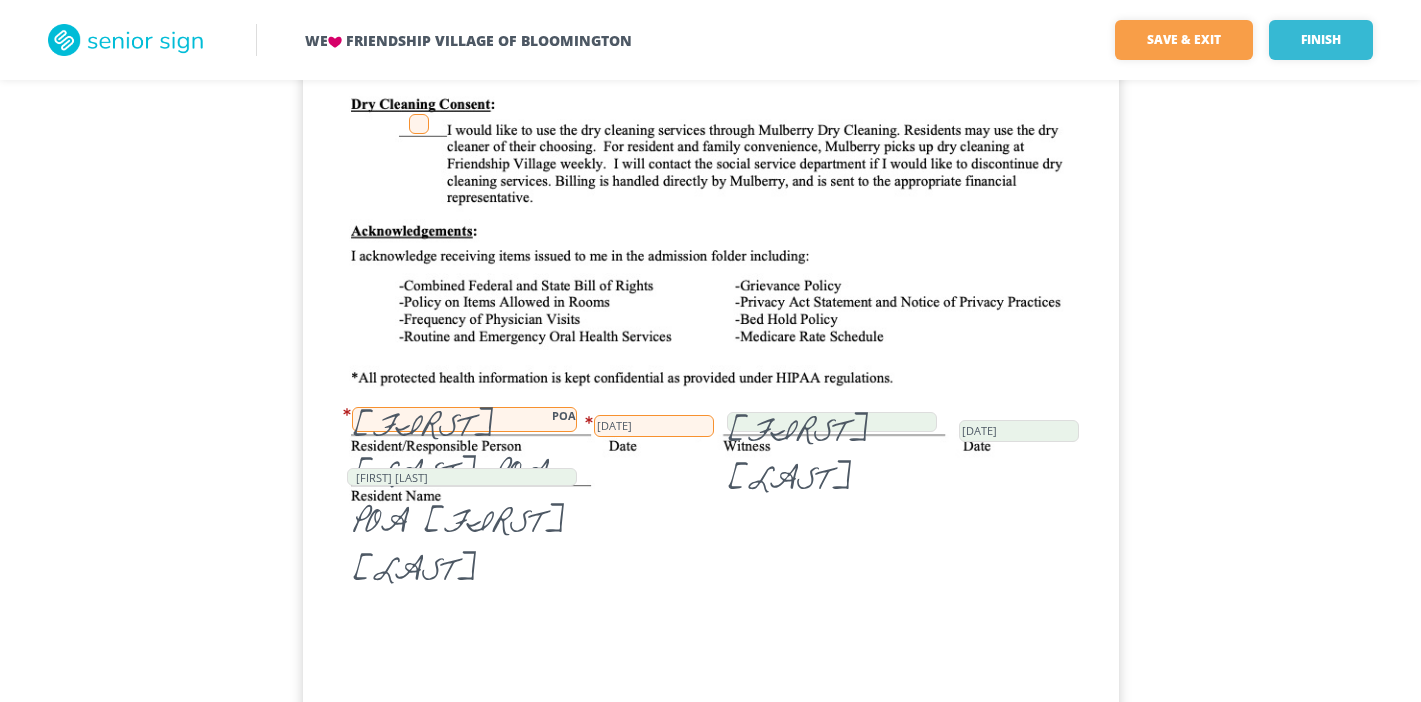 scroll, scrollTop: 371, scrollLeft: 0, axis: vertical 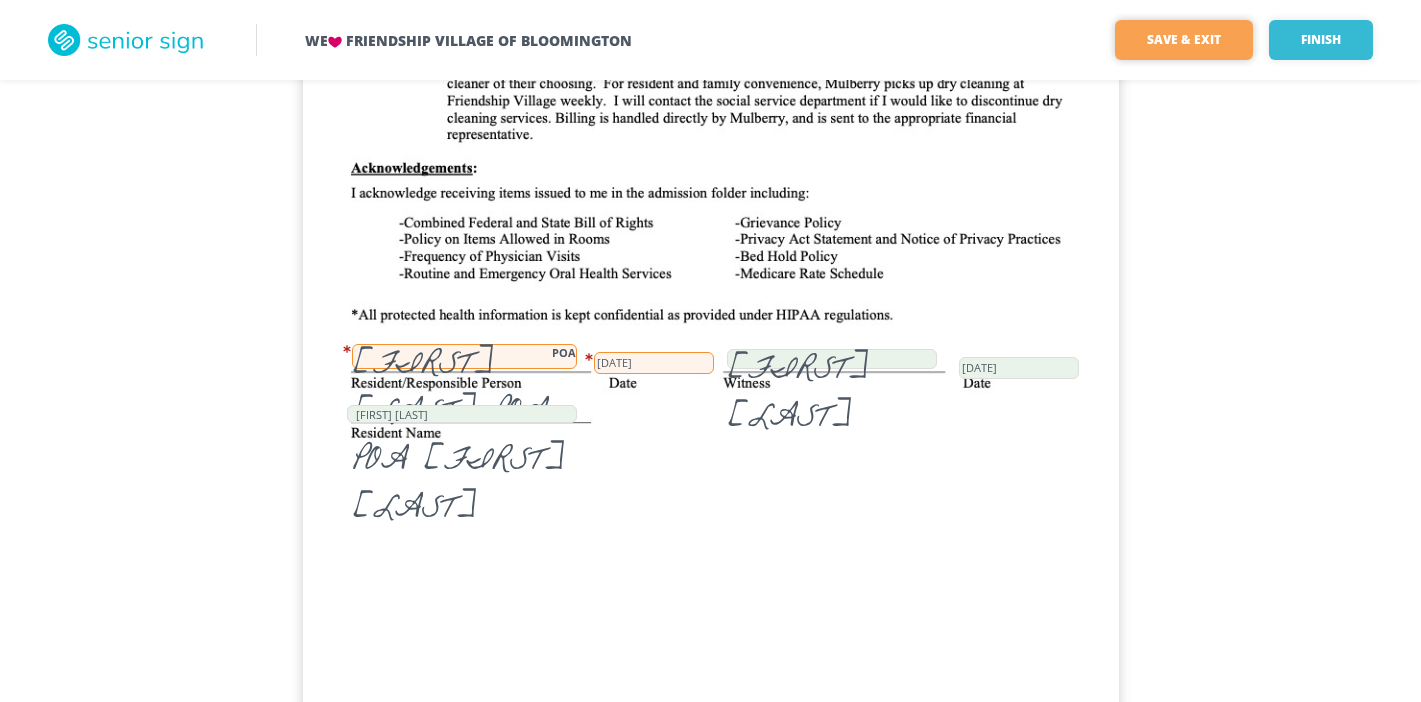 click on "Save & Exit" at bounding box center [1184, 40] 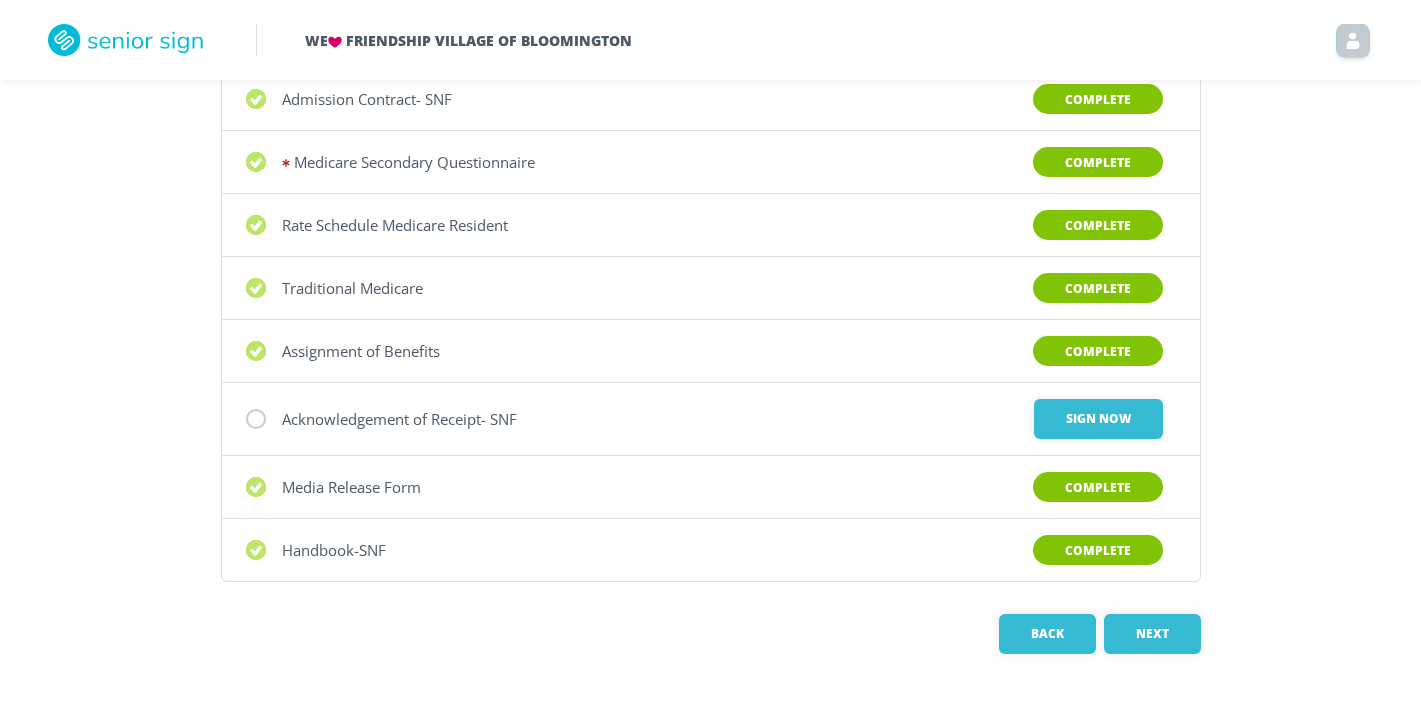 scroll, scrollTop: 290, scrollLeft: 0, axis: vertical 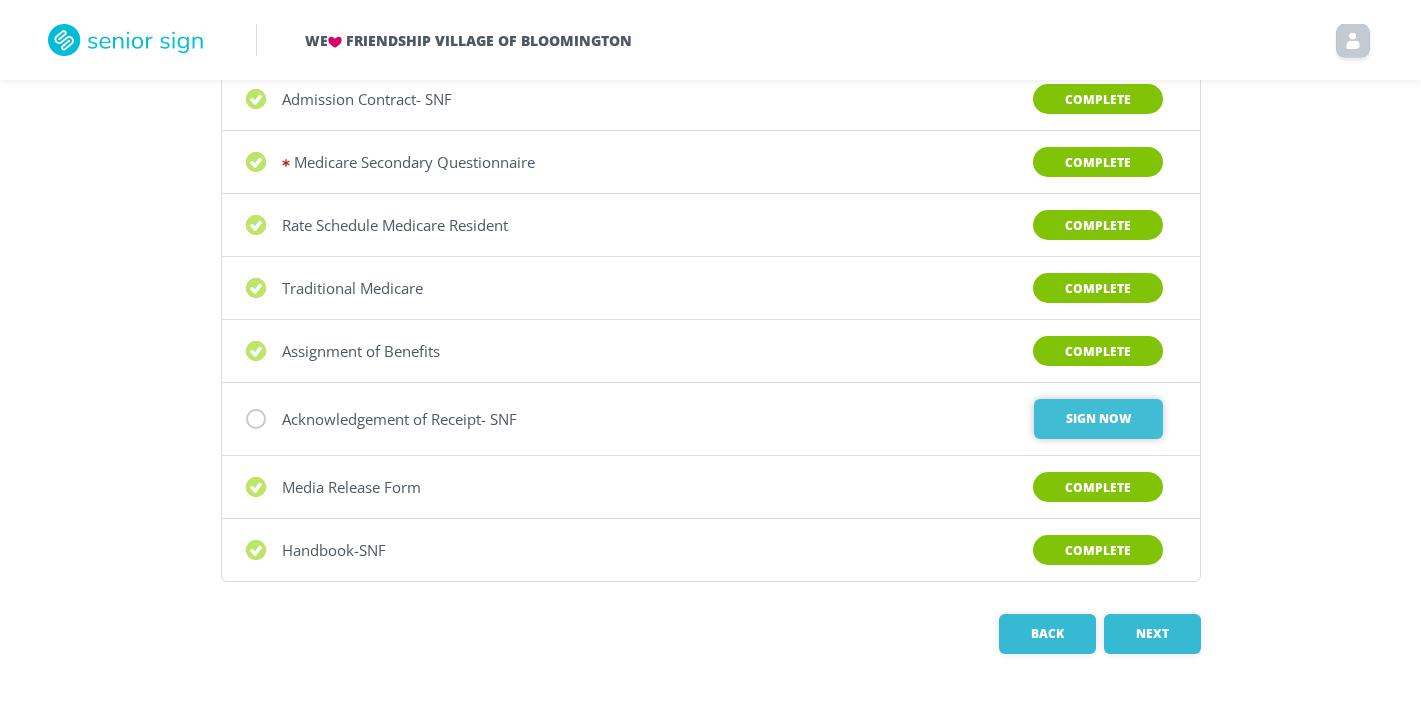 click on "Sign Now" at bounding box center (1098, 419) 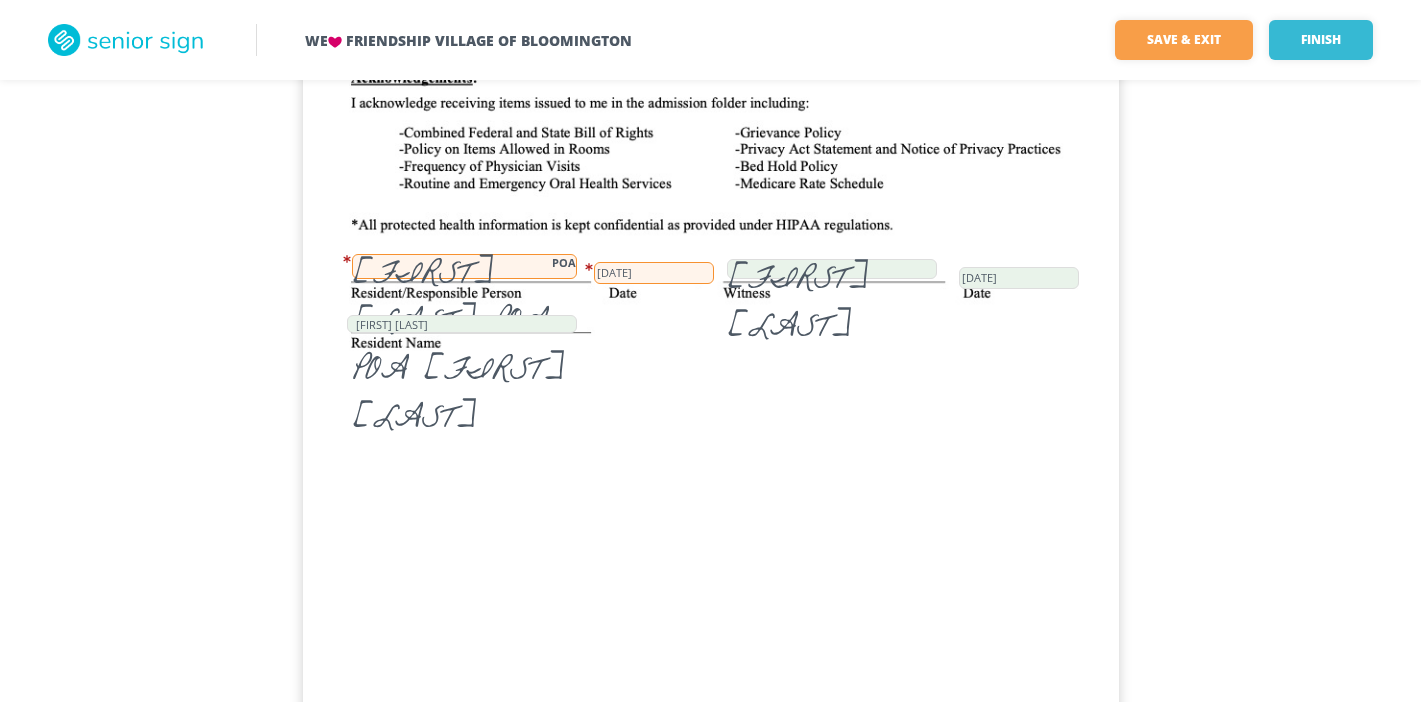 scroll, scrollTop: 470, scrollLeft: 0, axis: vertical 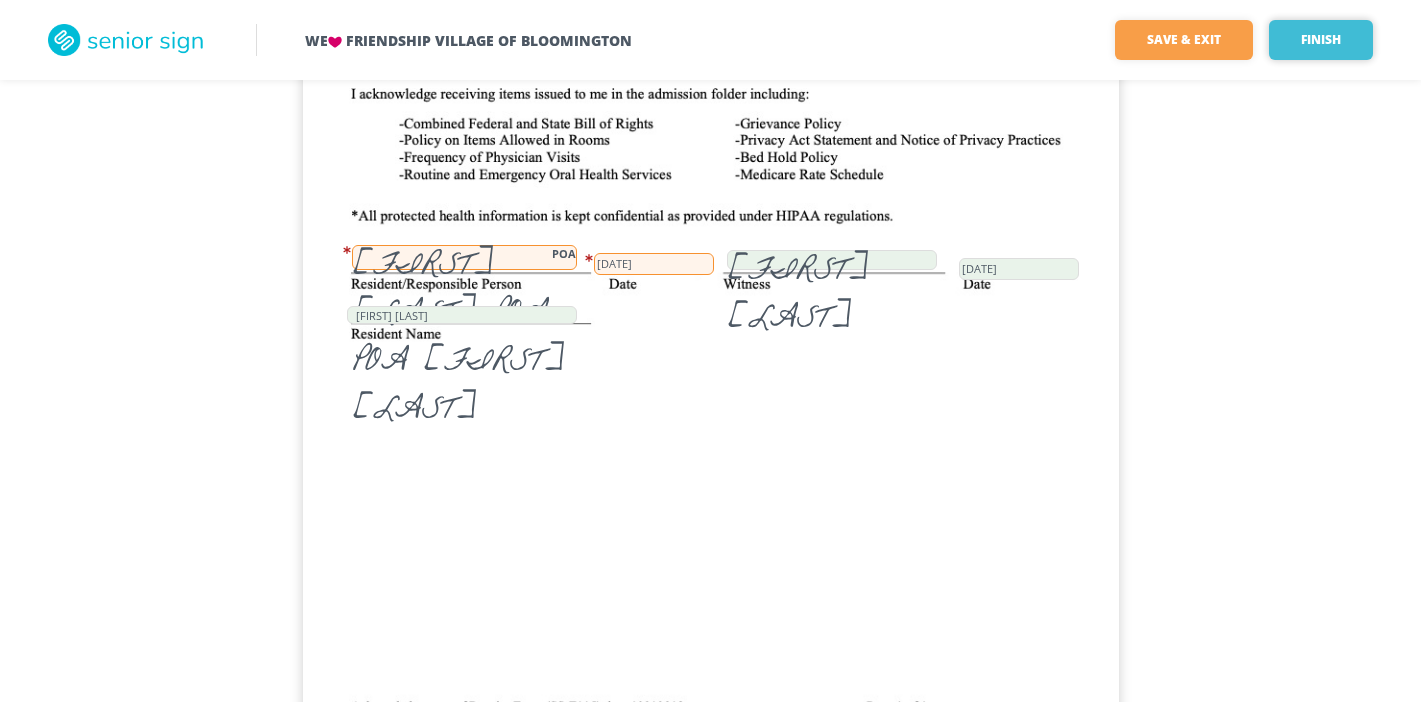 click on "Finish" at bounding box center [1321, 40] 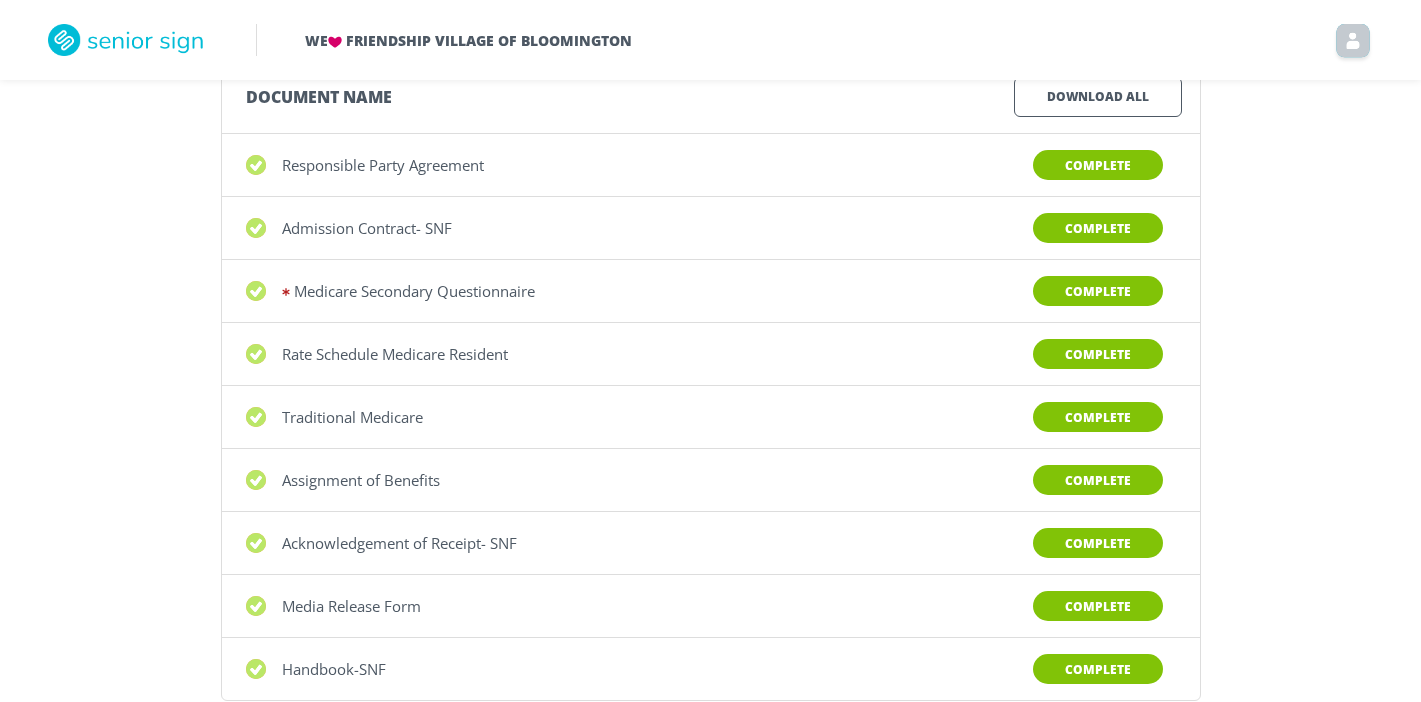 scroll, scrollTop: 315, scrollLeft: 0, axis: vertical 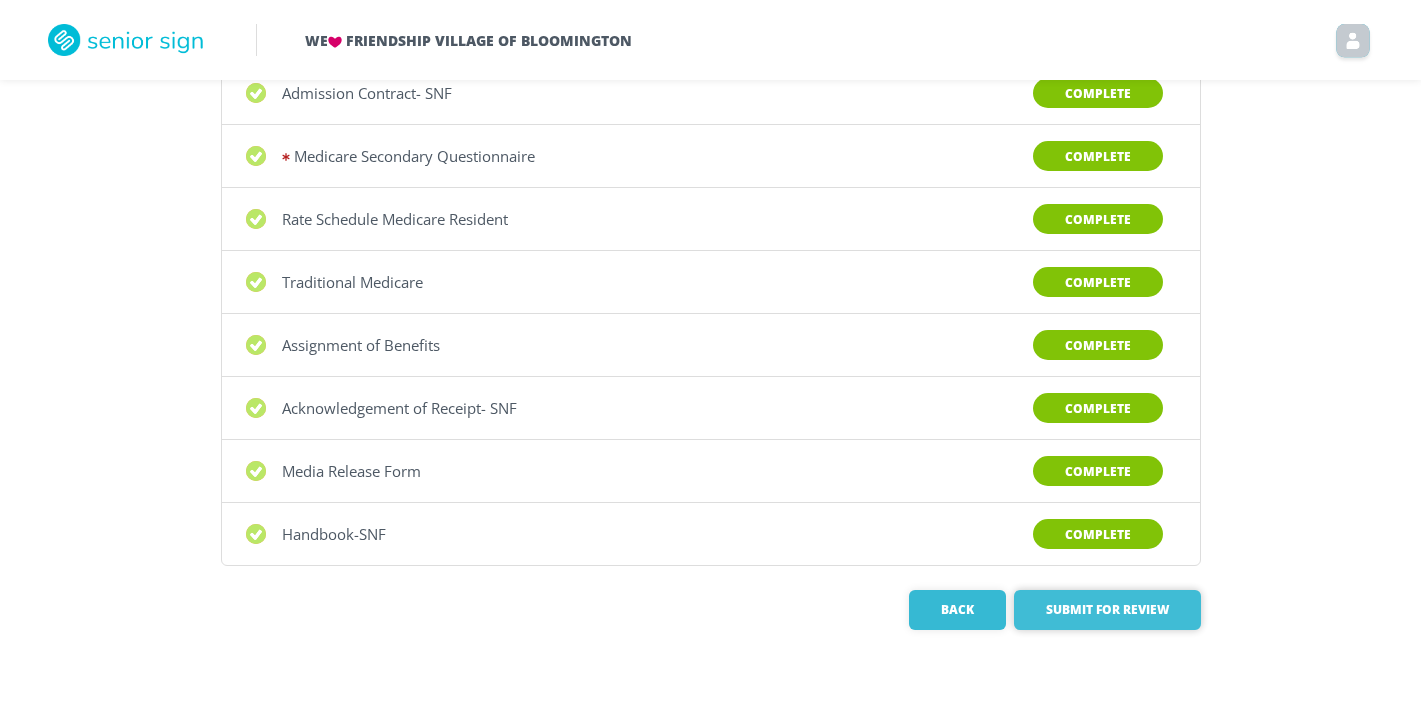 click on "Submit for Review" at bounding box center (1107, 610) 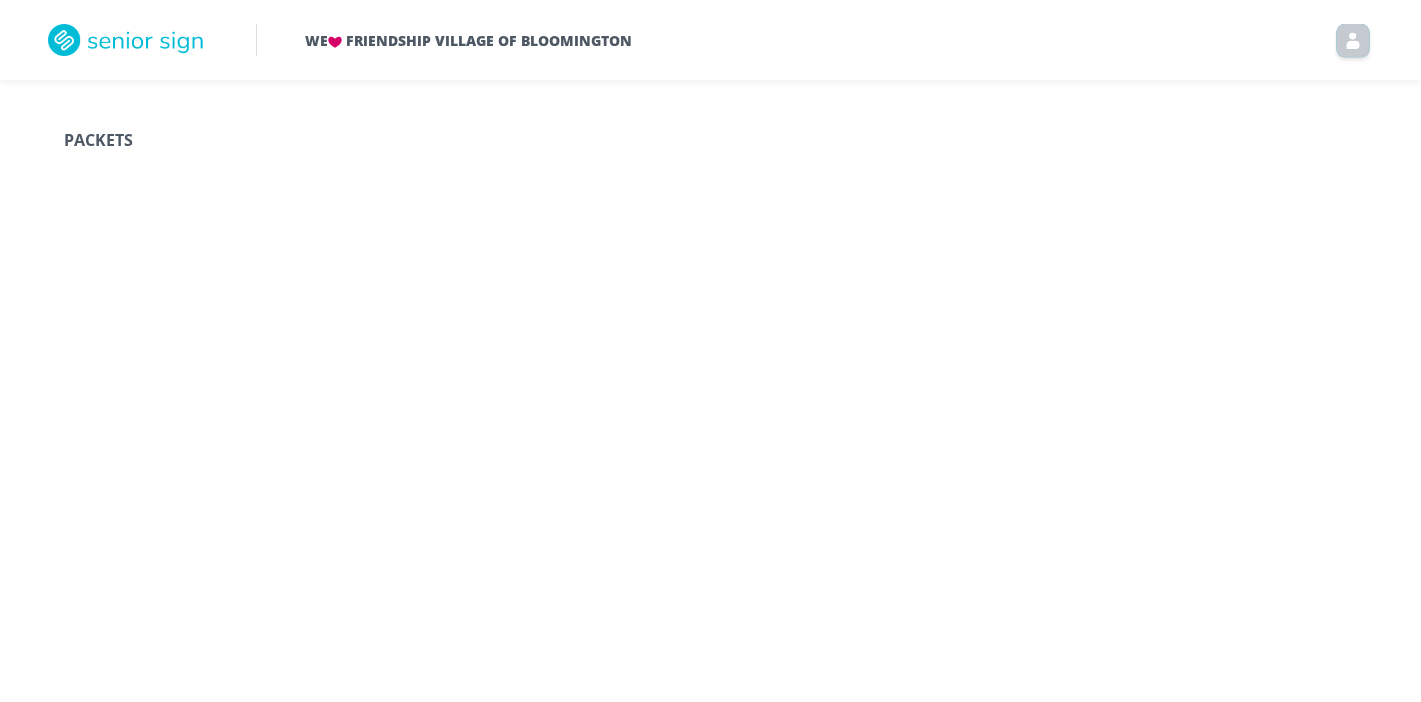 scroll, scrollTop: 0, scrollLeft: 0, axis: both 